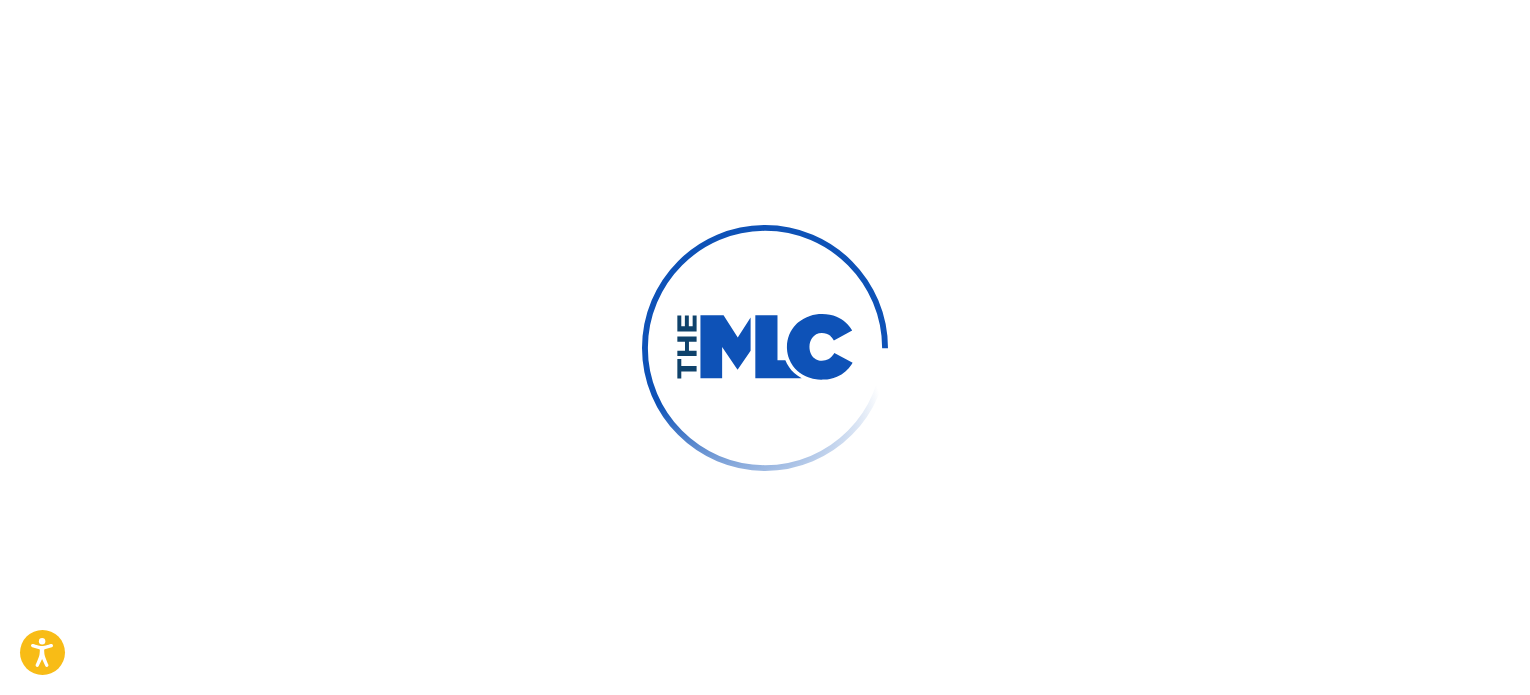 scroll, scrollTop: 0, scrollLeft: 0, axis: both 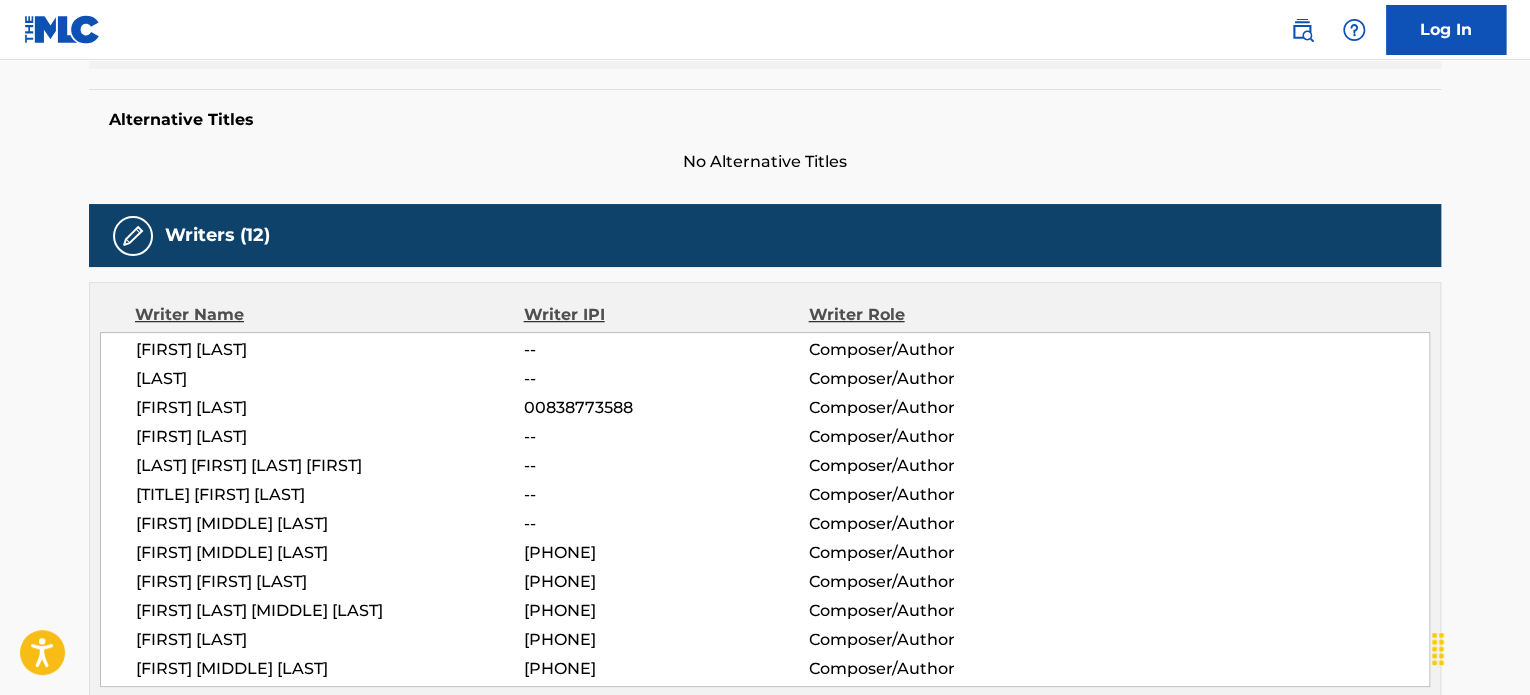 drag, startPoint x: 111, startPoint y: 347, endPoint x: 384, endPoint y: 344, distance: 273.01648 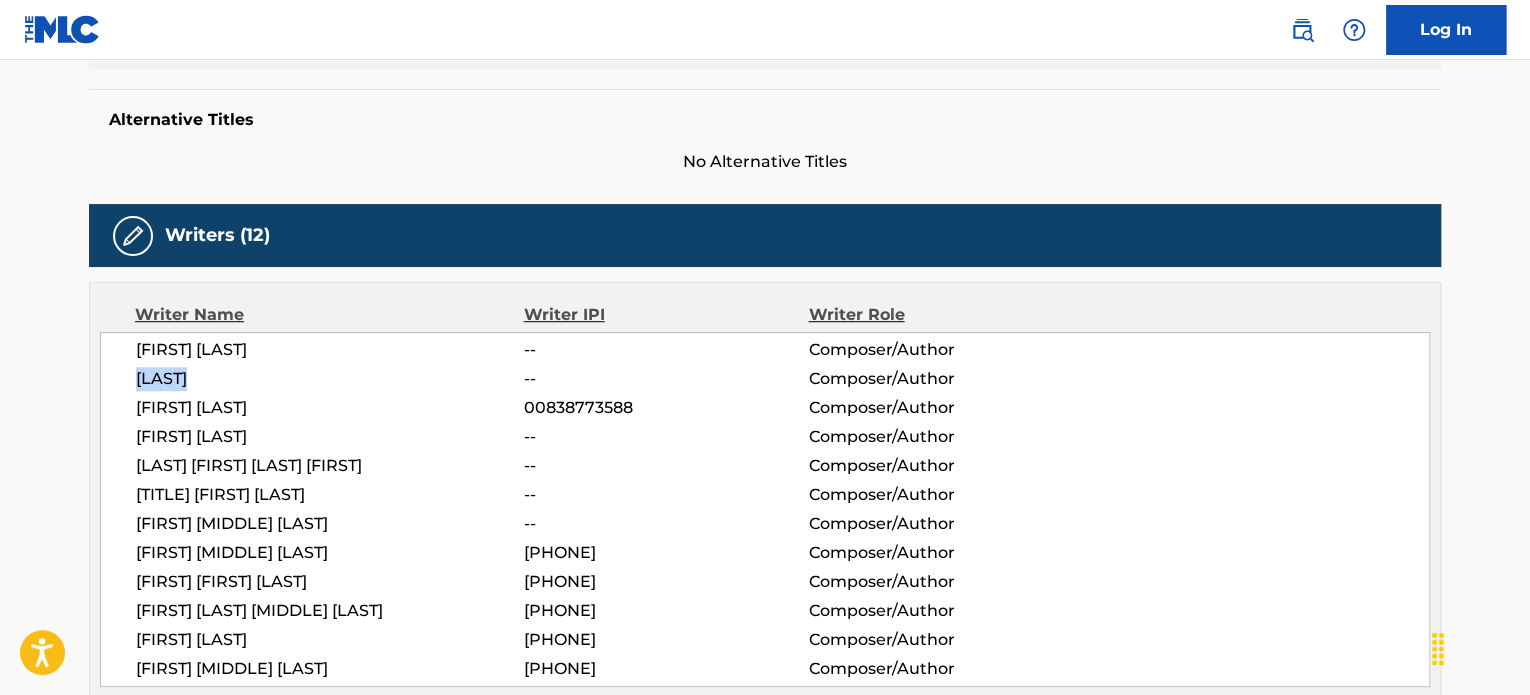drag, startPoint x: 184, startPoint y: 373, endPoint x: 103, endPoint y: 365, distance: 81.394104 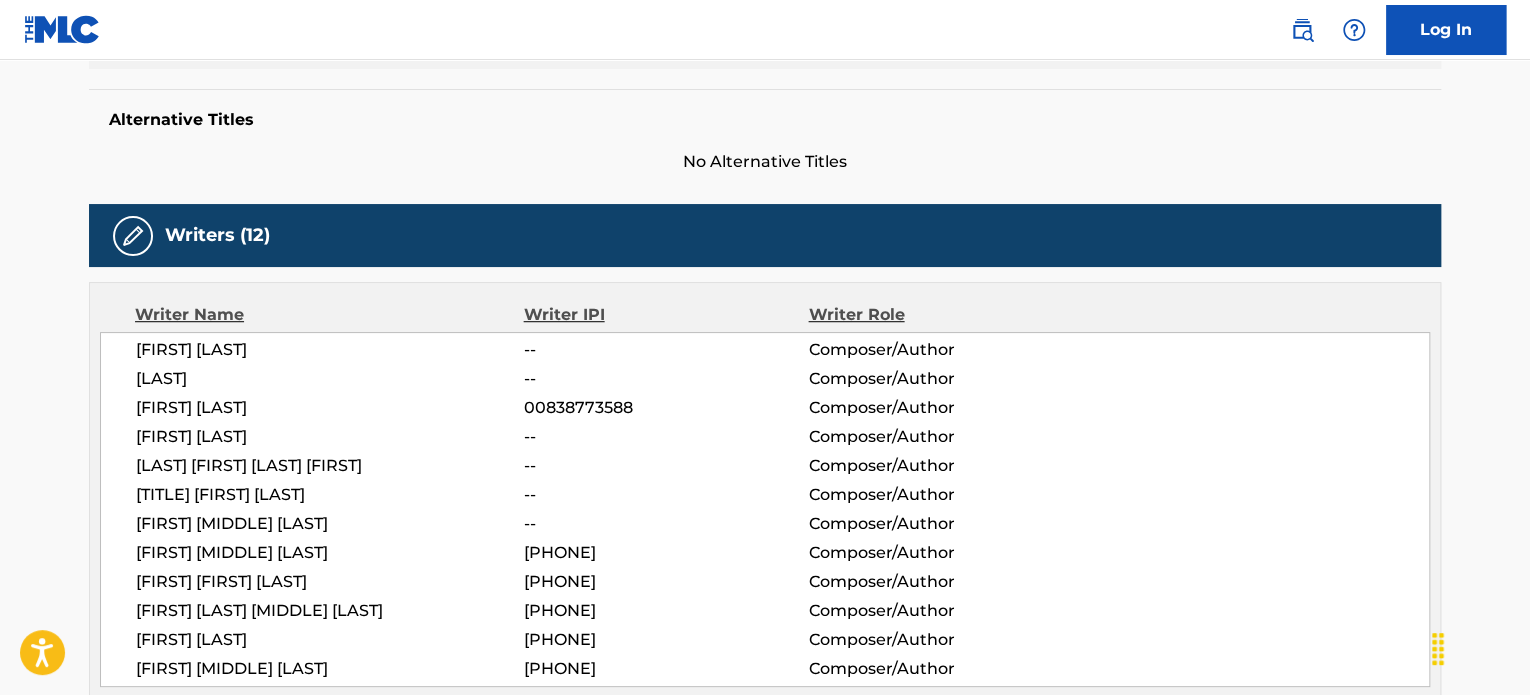 click on "[FIRST] [LAST]" at bounding box center (330, 408) 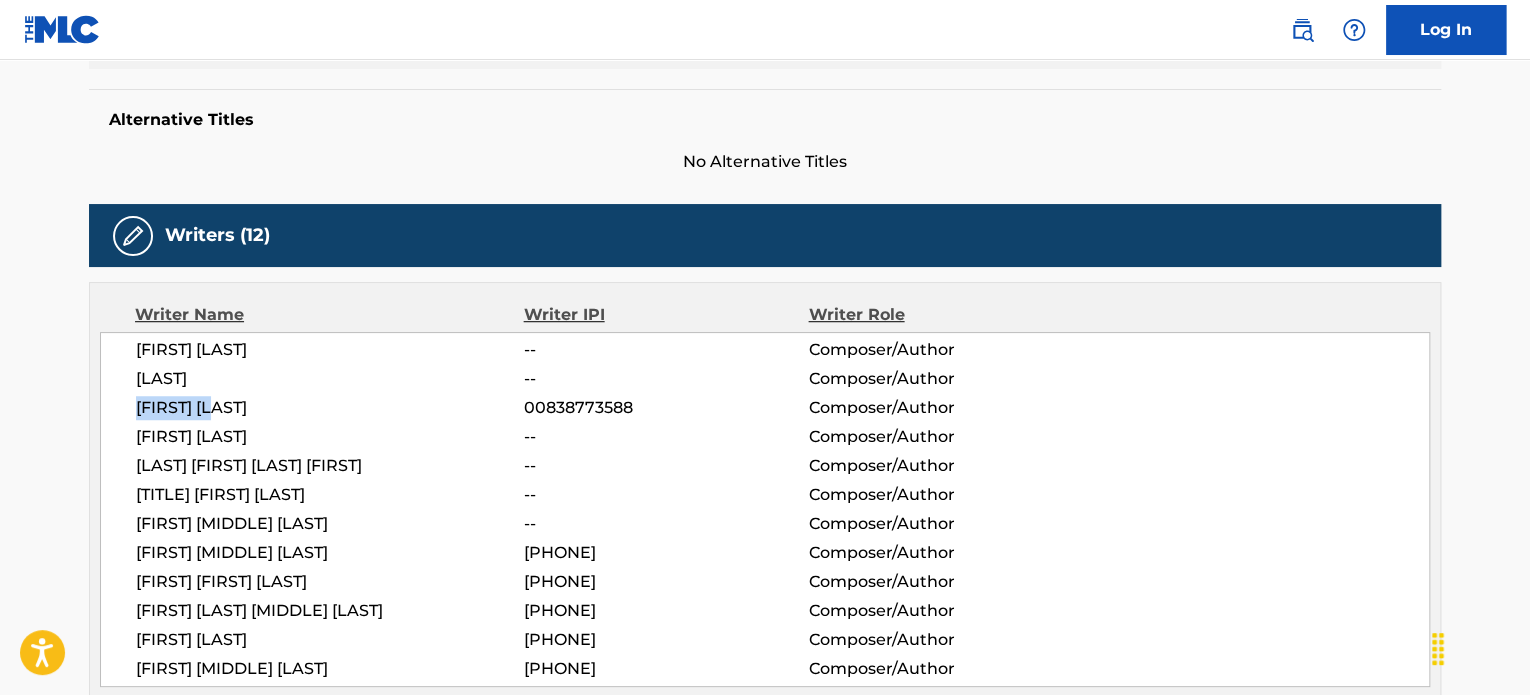 click on "[FIRST] [LAST]" at bounding box center [330, 408] 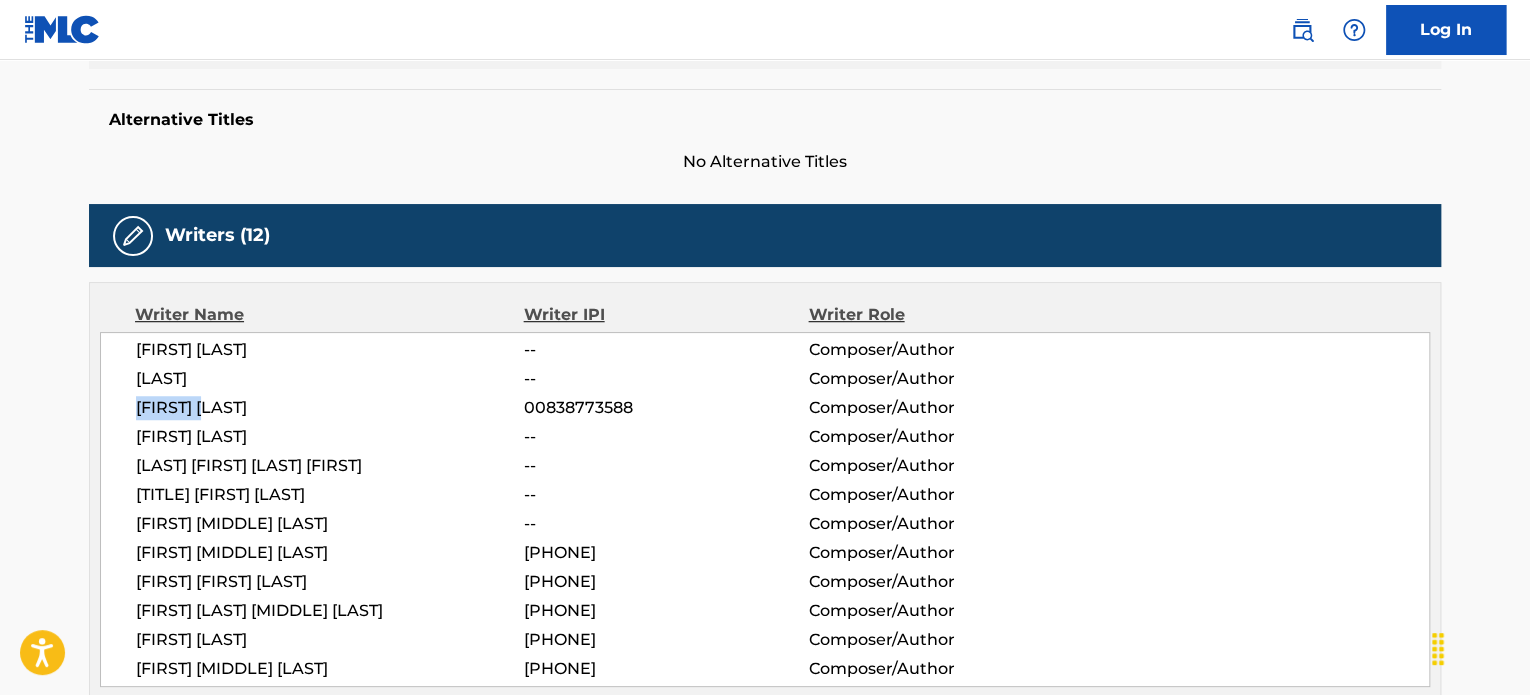 copy on "[FIRST]" 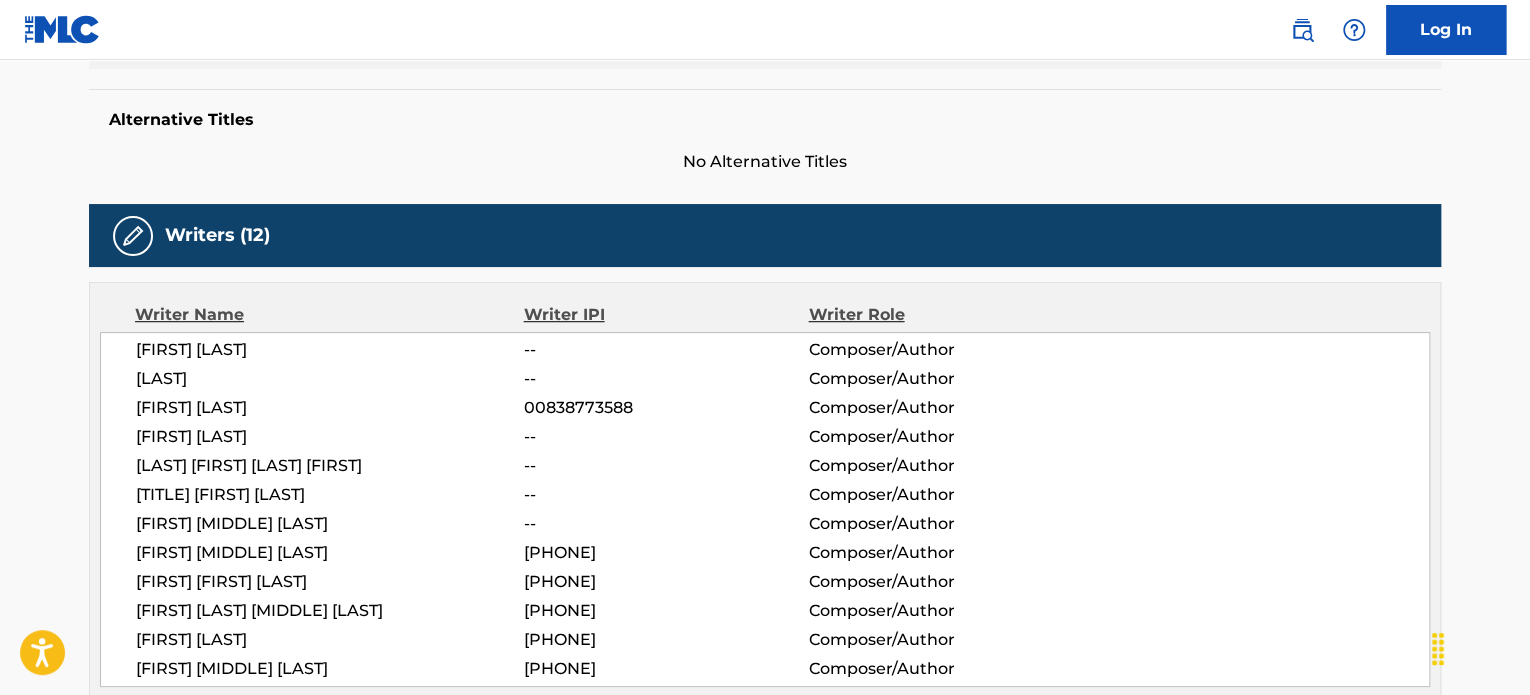 click on "[LAST]" at bounding box center (330, 379) 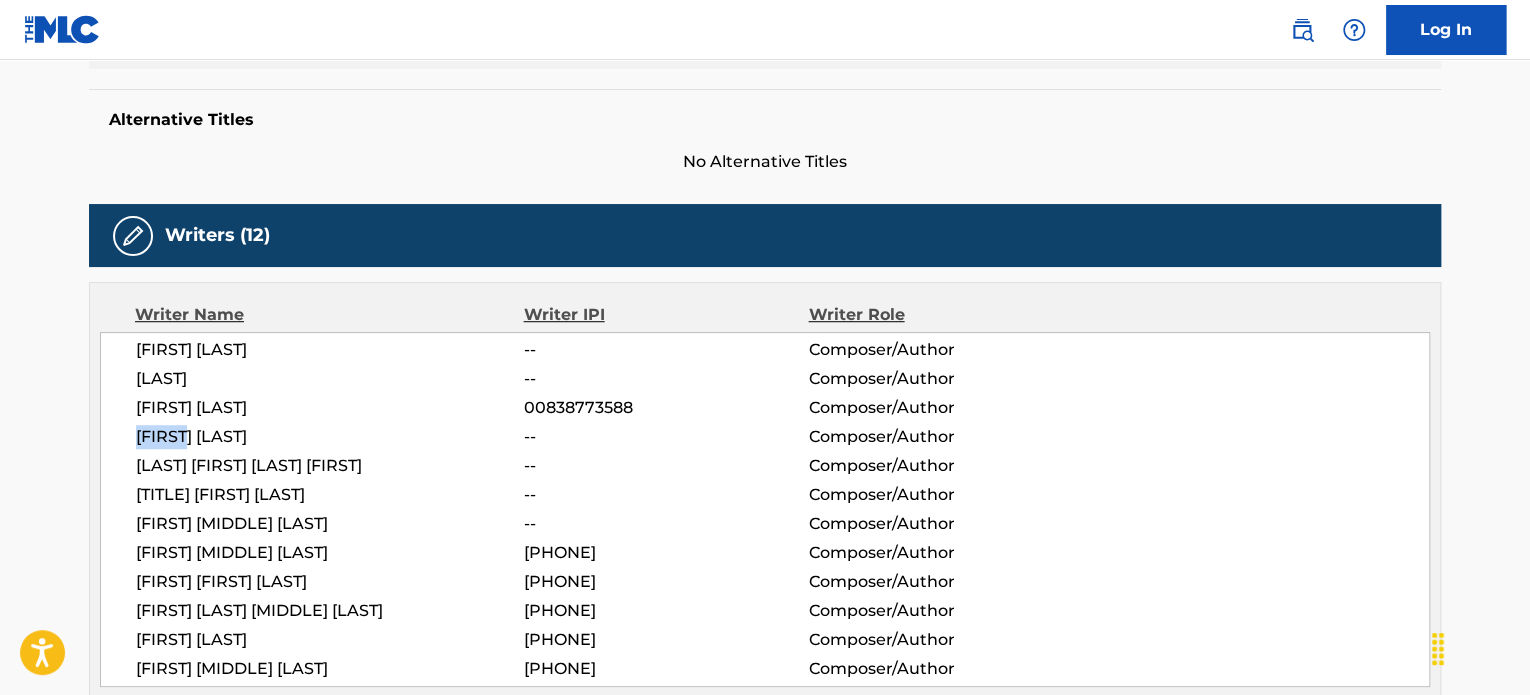 click on "[FIRST] [LAST]" at bounding box center [330, 437] 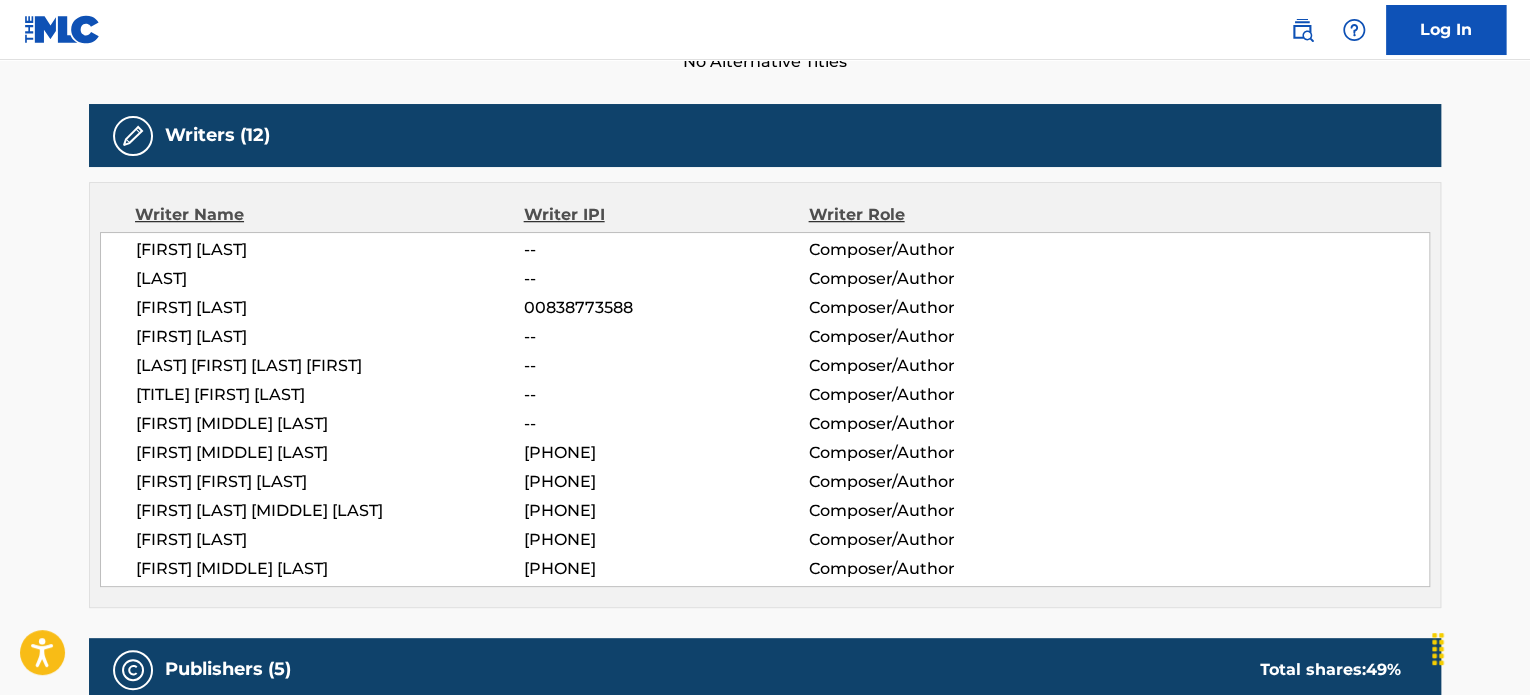 click on "[LAST] [FIRST] [LAST] [FIRST]" at bounding box center (330, 366) 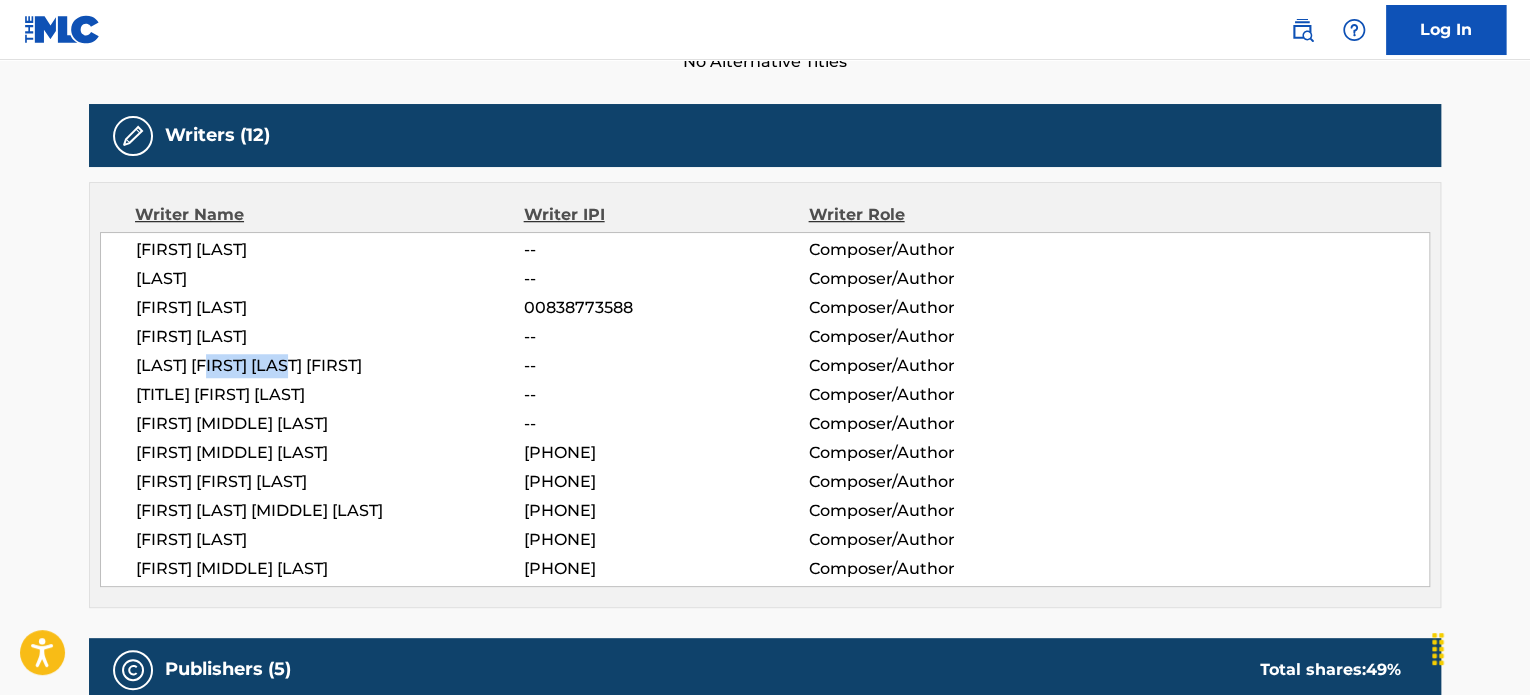drag, startPoint x: 231, startPoint y: 368, endPoint x: 409, endPoint y: 370, distance: 178.01123 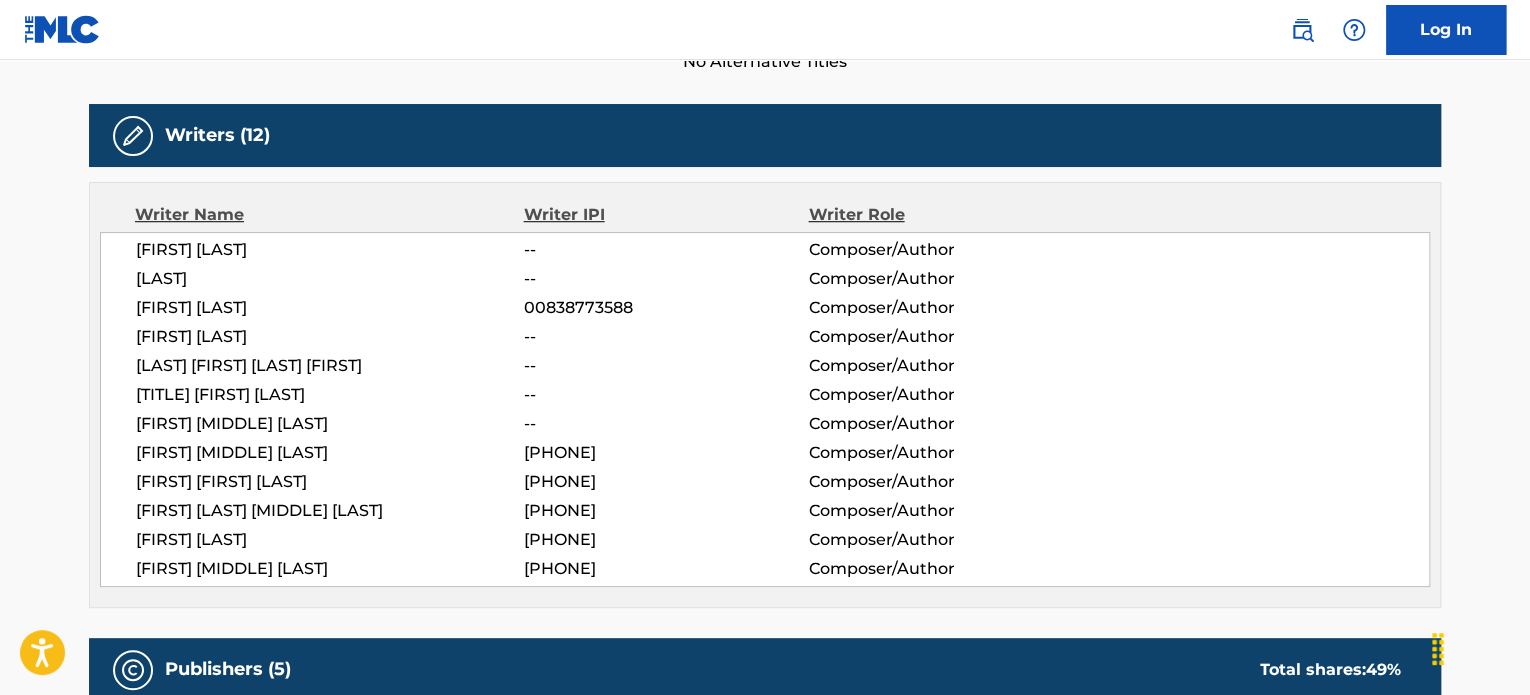 click on "[TITLE] [FIRST] [LAST]" at bounding box center (330, 395) 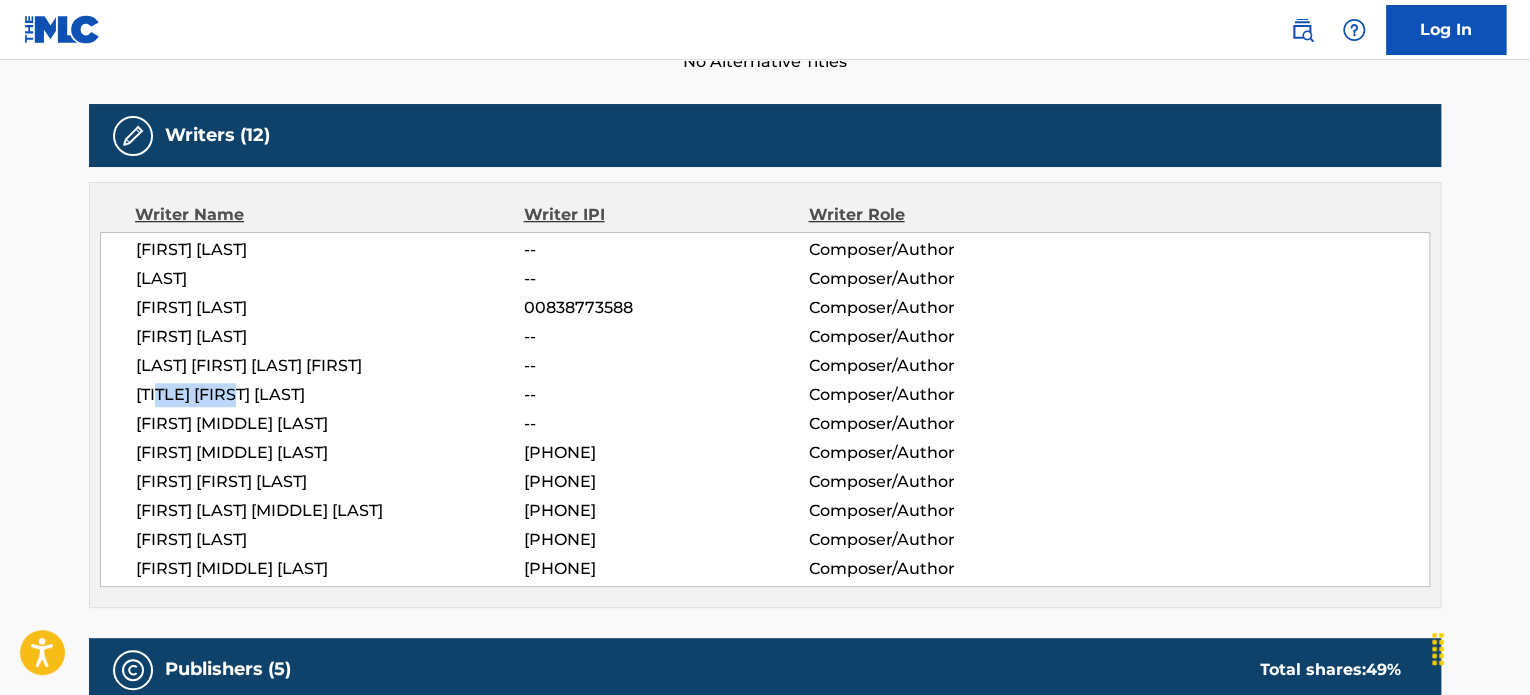 drag, startPoint x: 162, startPoint y: 392, endPoint x: 380, endPoint y: 390, distance: 218.00917 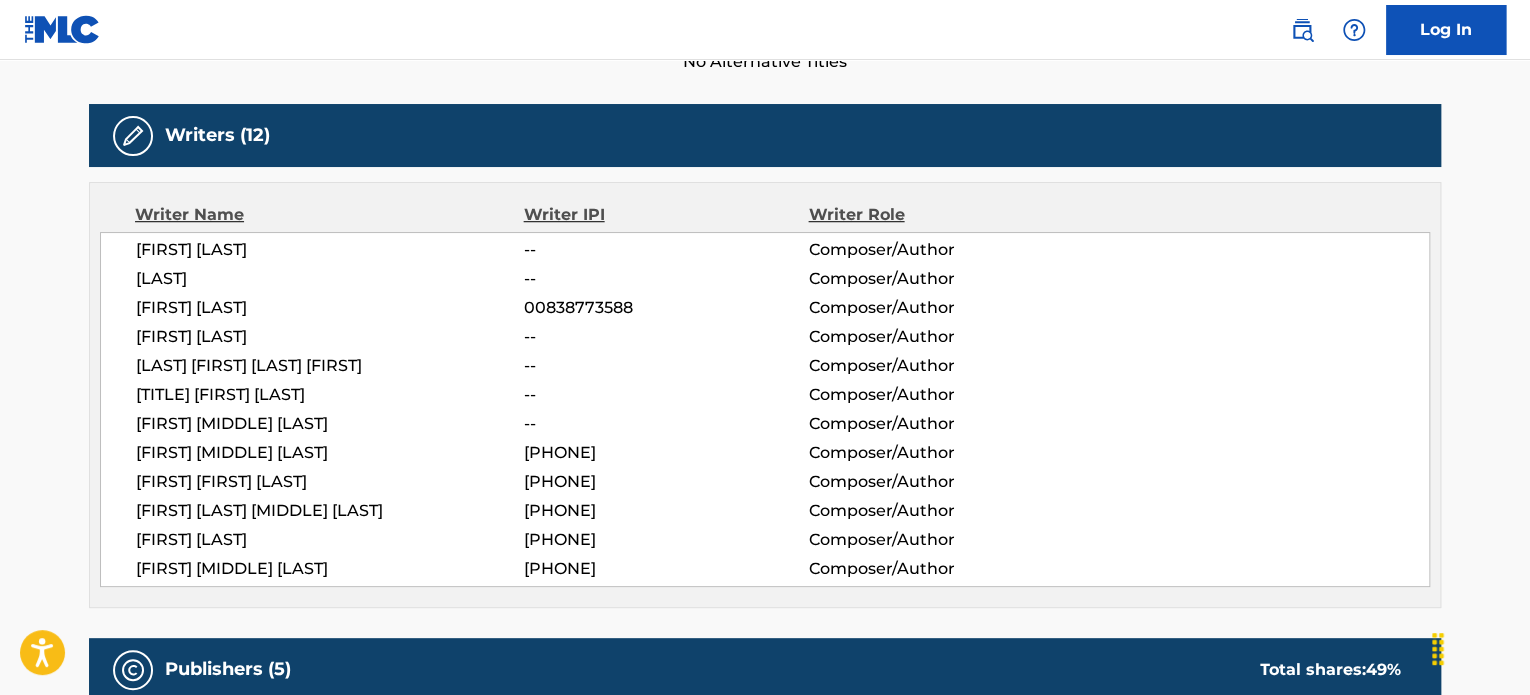 click on "[FIRST] [MIDDLE] [LAST]" at bounding box center [330, 424] 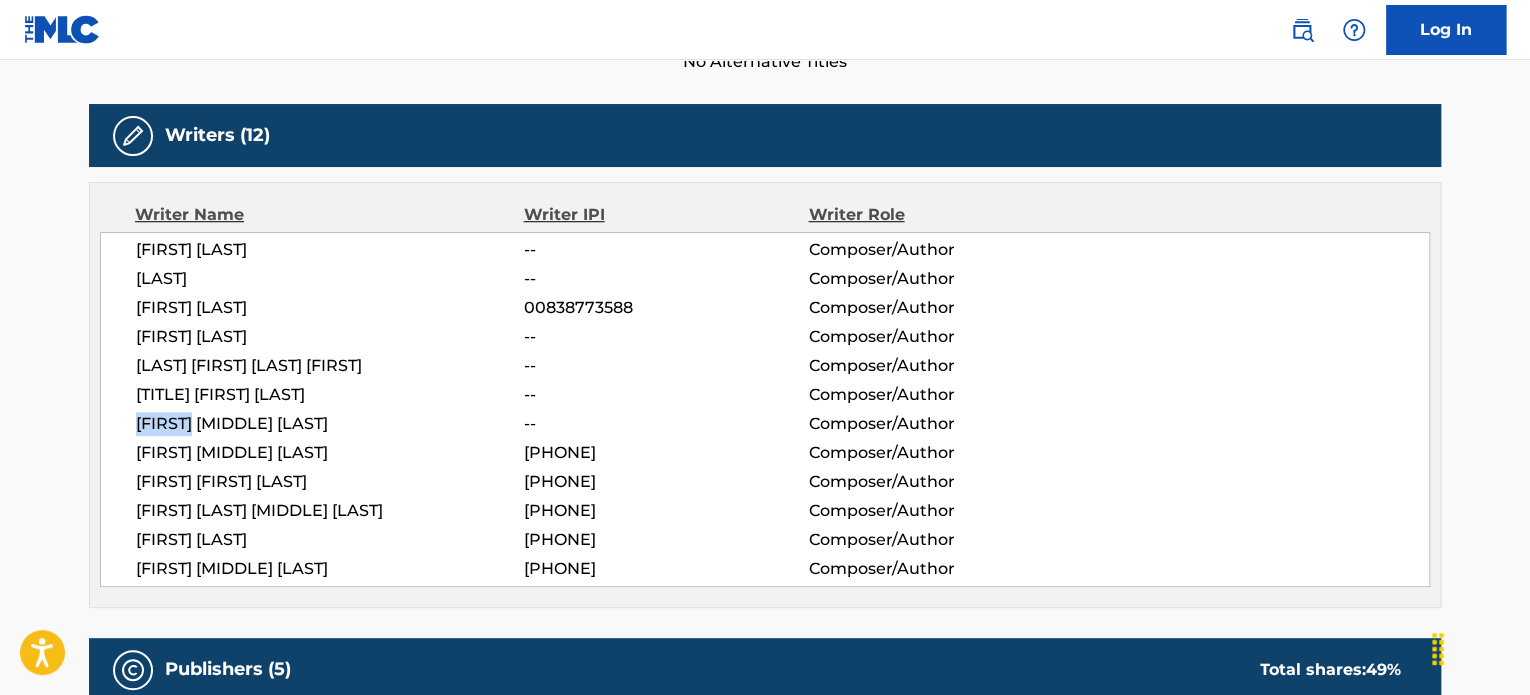 click on "[FIRST] [MIDDLE] [LAST]" at bounding box center (330, 424) 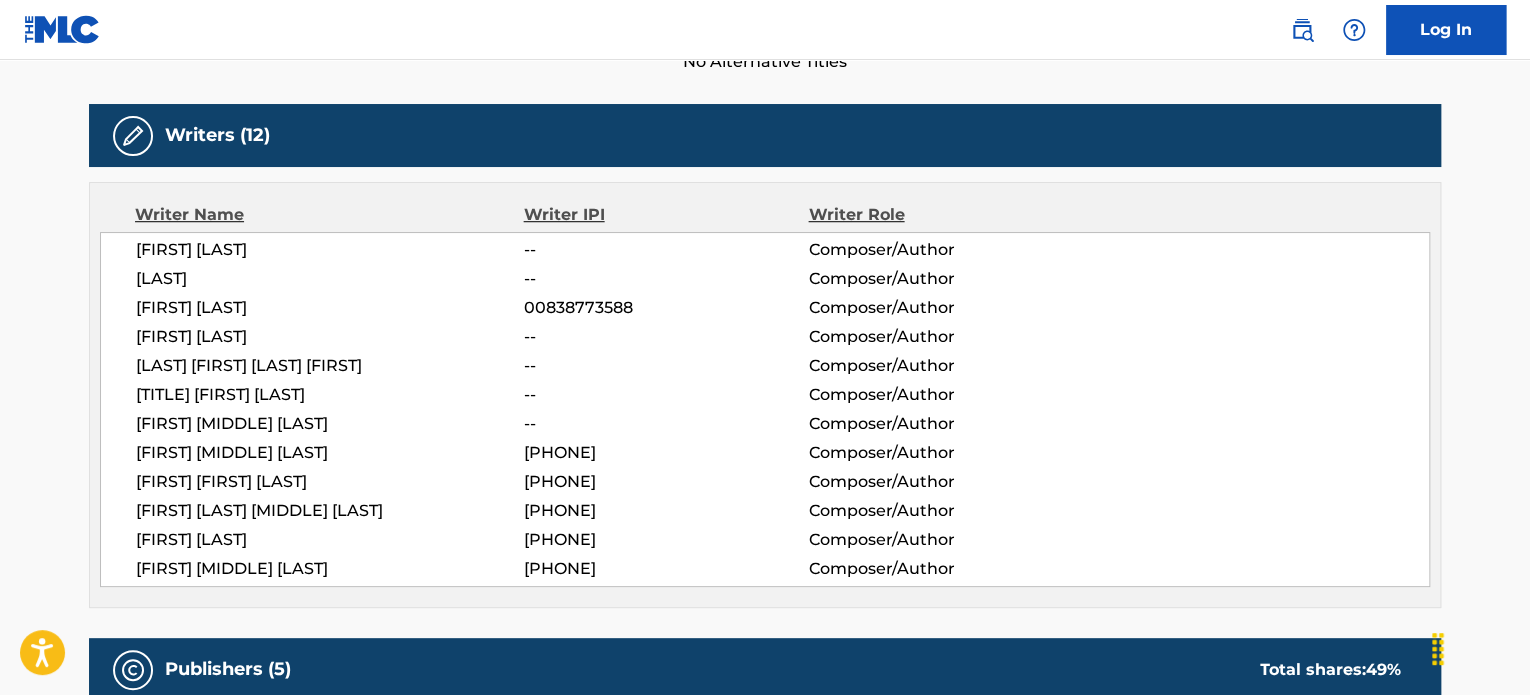click on "[FIRST] [MIDDLE] [LAST]" at bounding box center [330, 453] 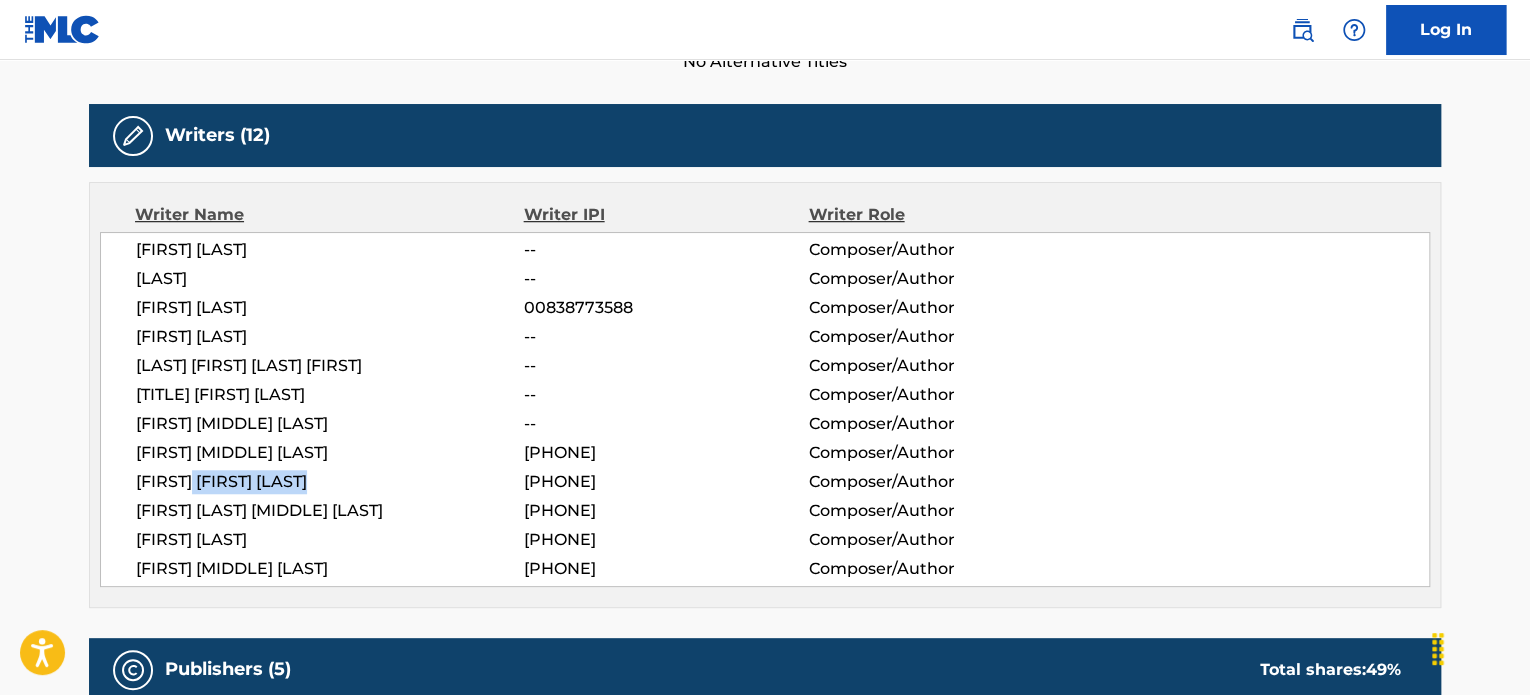 drag, startPoint x: 210, startPoint y: 483, endPoint x: 379, endPoint y: 478, distance: 169.07394 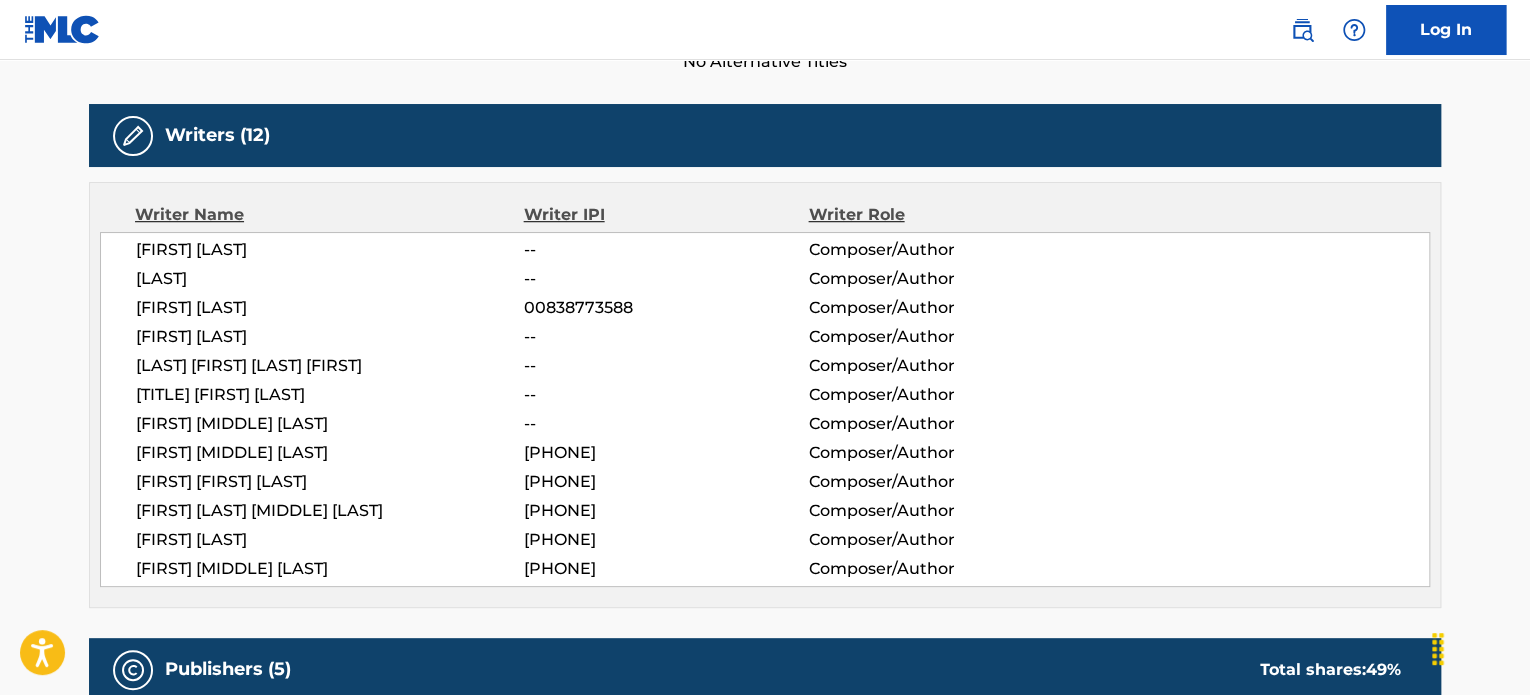 click on "[FIRST] [LAST] [MIDDLE] [LAST]" at bounding box center (330, 511) 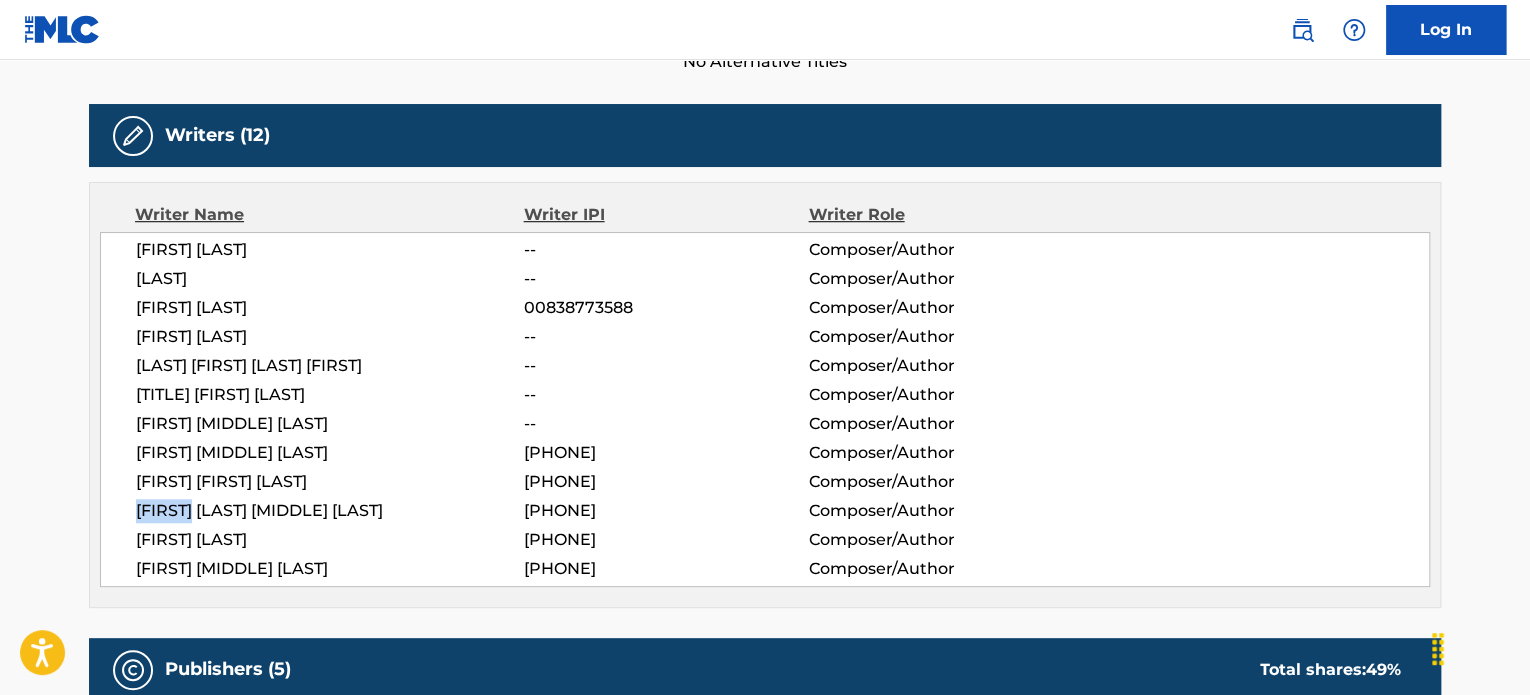 click on "[FIRST] [LAST] [MIDDLE] [LAST]" at bounding box center (330, 511) 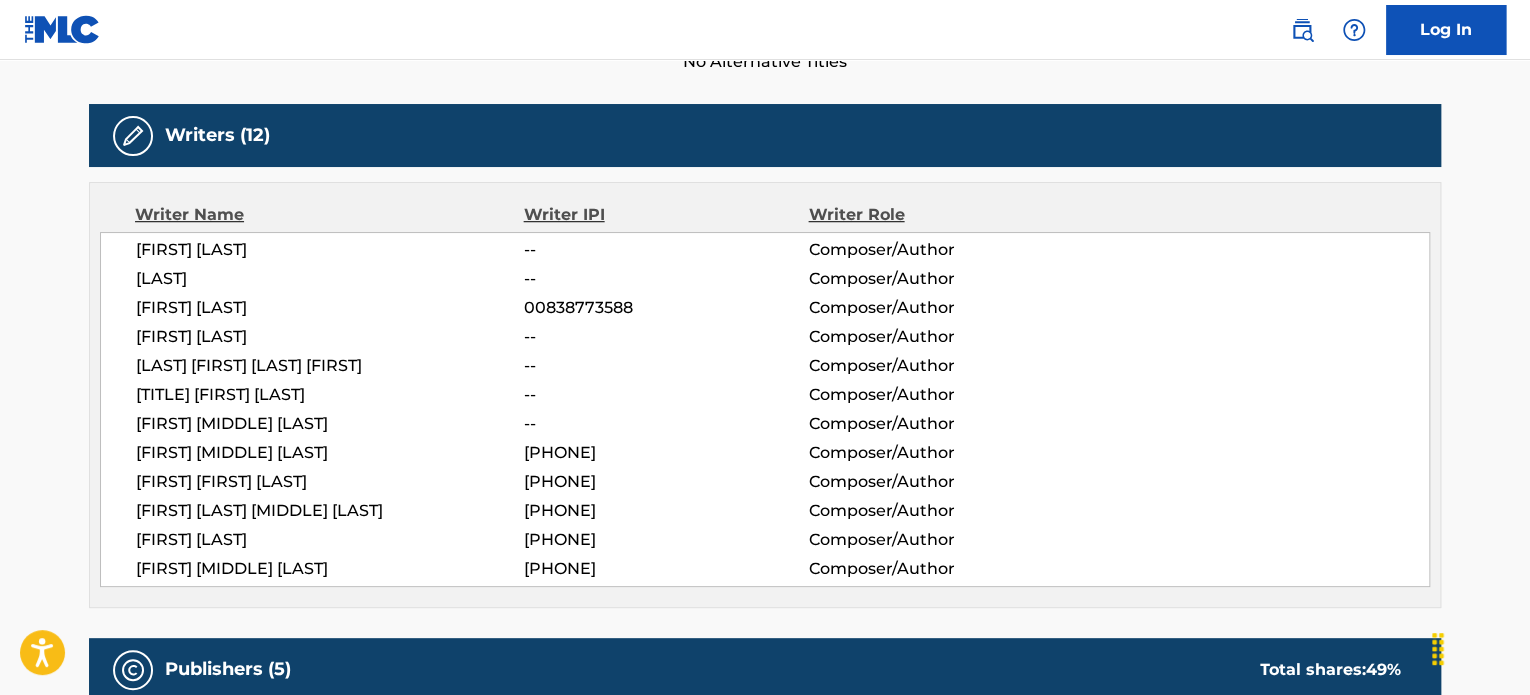 click on "[FIRST] [LAST]" at bounding box center [330, 540] 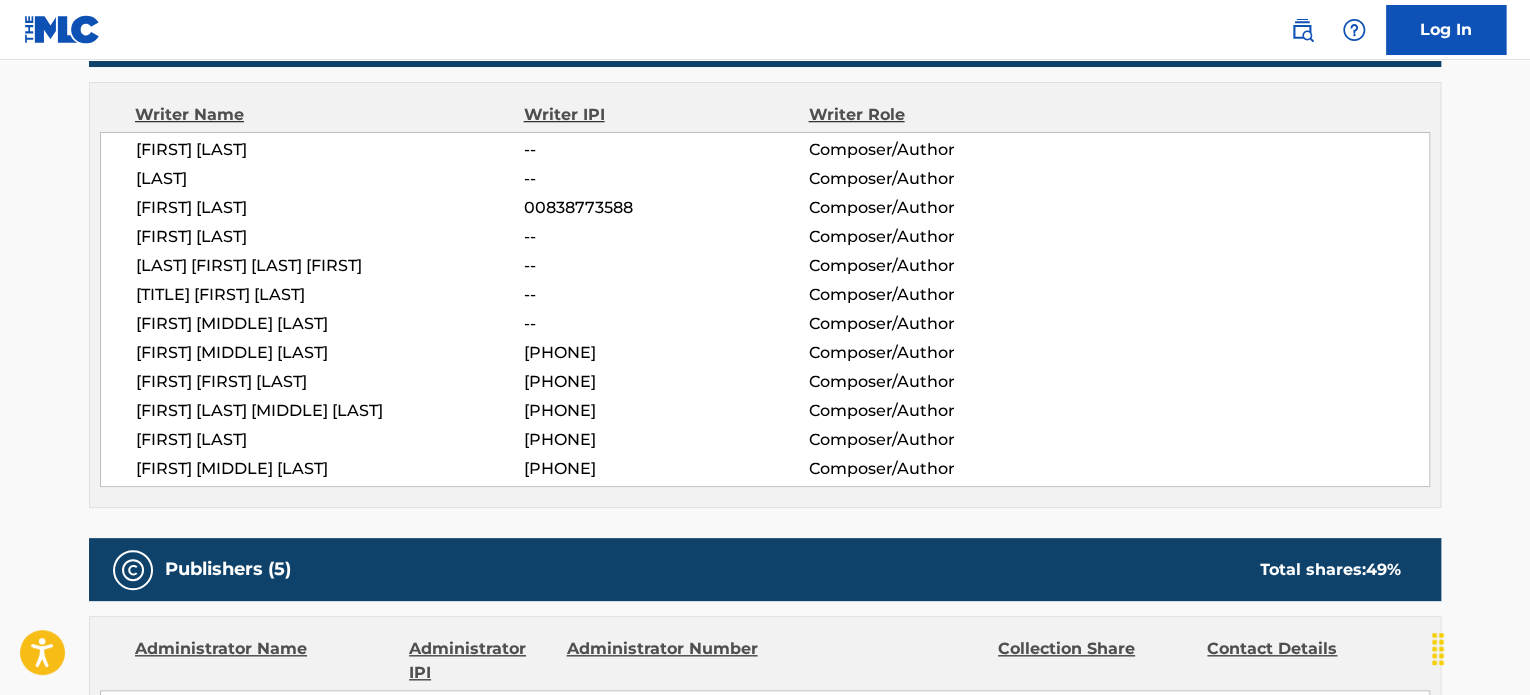 click on "[FIRST] [MIDDLE] [LAST]" at bounding box center [330, 469] 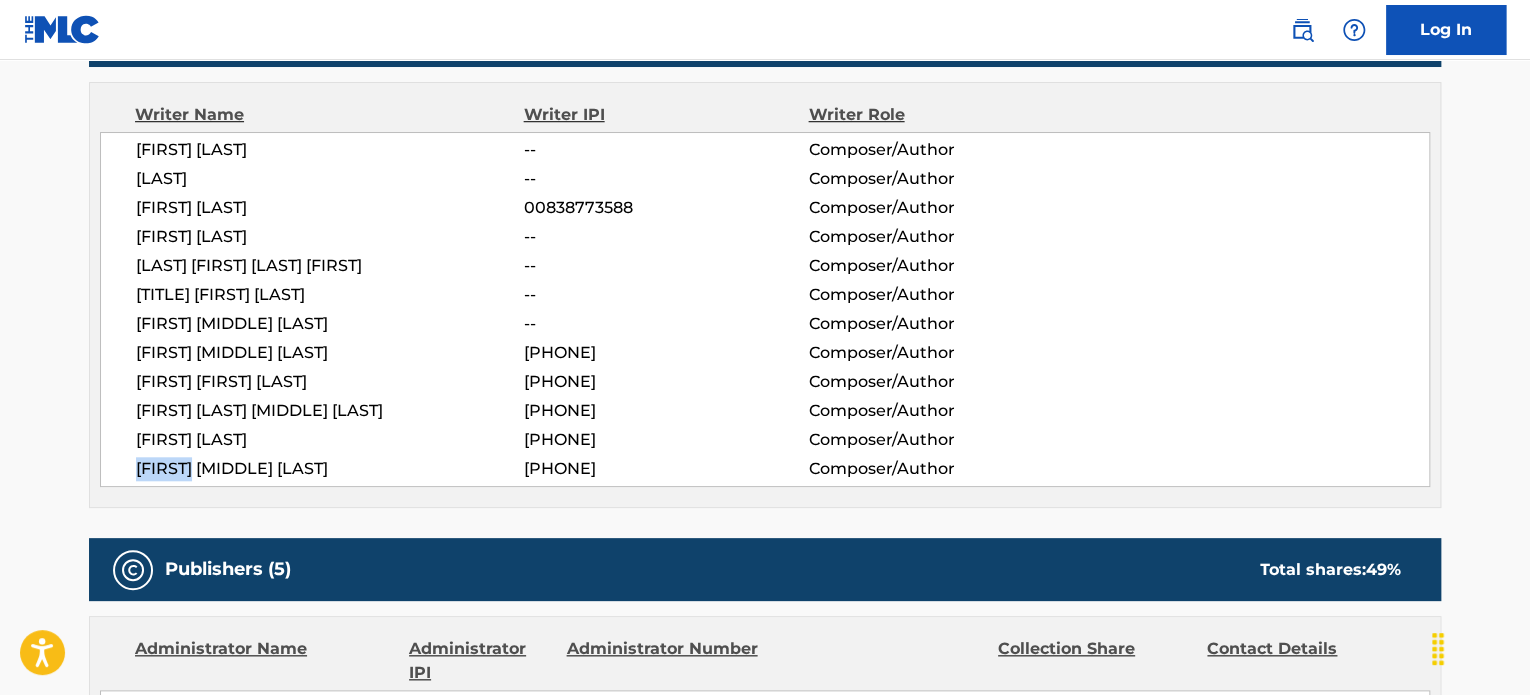click on "[FIRST] [MIDDLE] [LAST]" at bounding box center [330, 469] 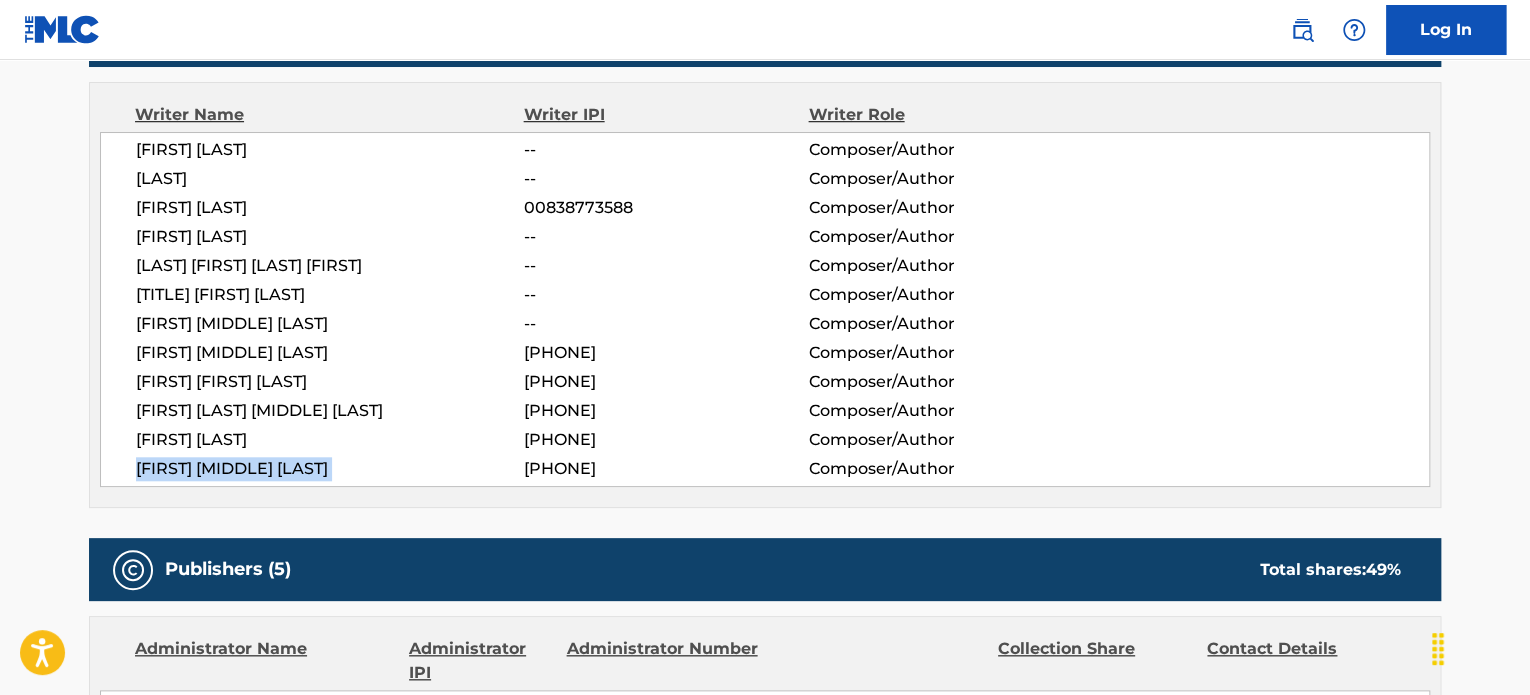 click on "[FIRST] [MIDDLE] [LAST]" at bounding box center (330, 469) 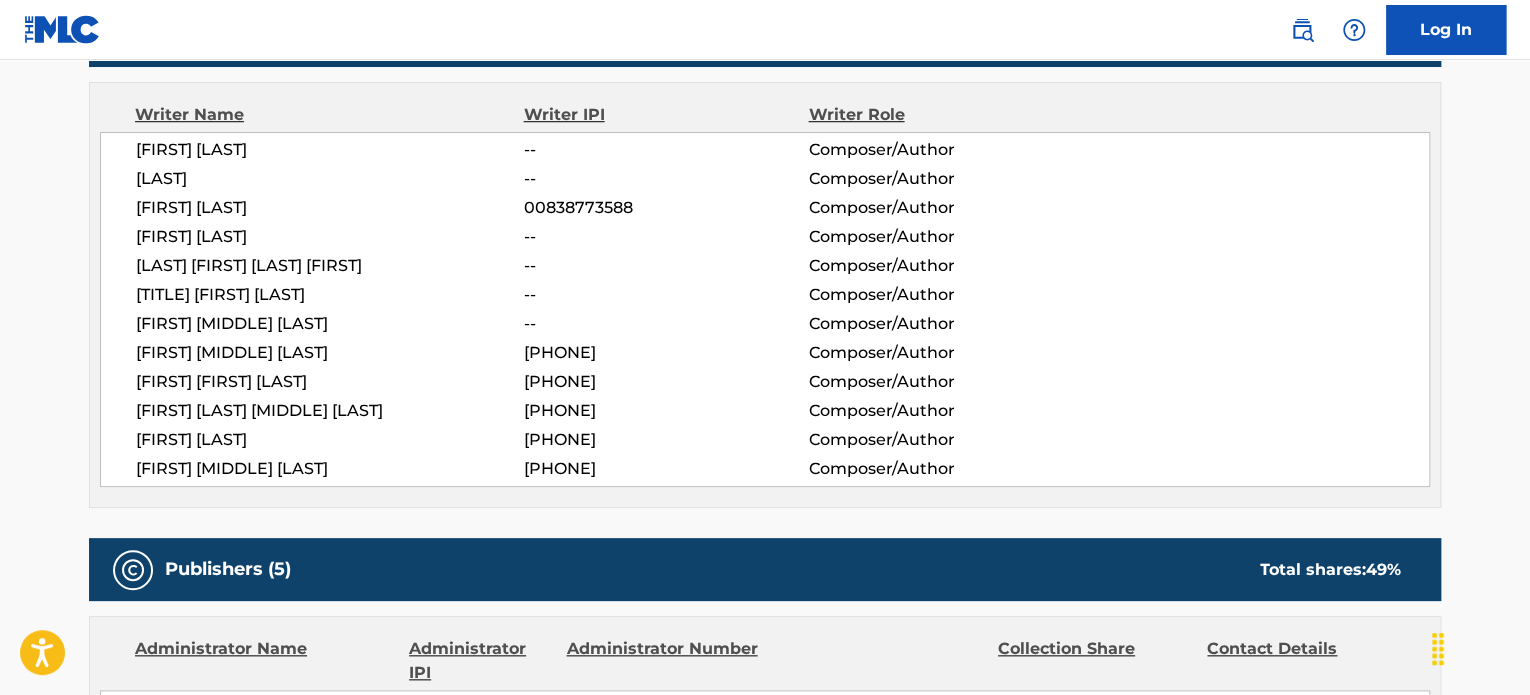 drag, startPoint x: 312, startPoint y: 440, endPoint x: 272, endPoint y: 472, distance: 51.224995 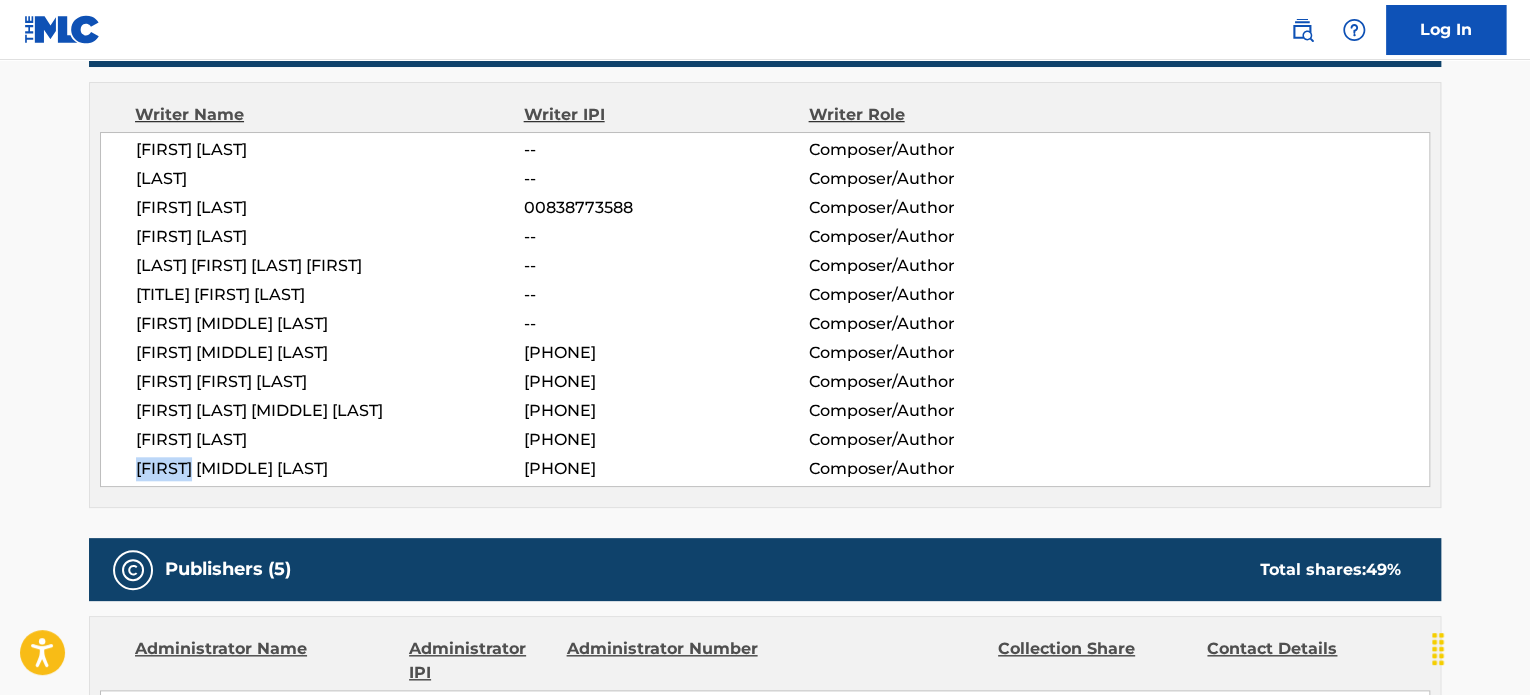 click on "[FIRST] [MIDDLE] [LAST]" at bounding box center [330, 469] 